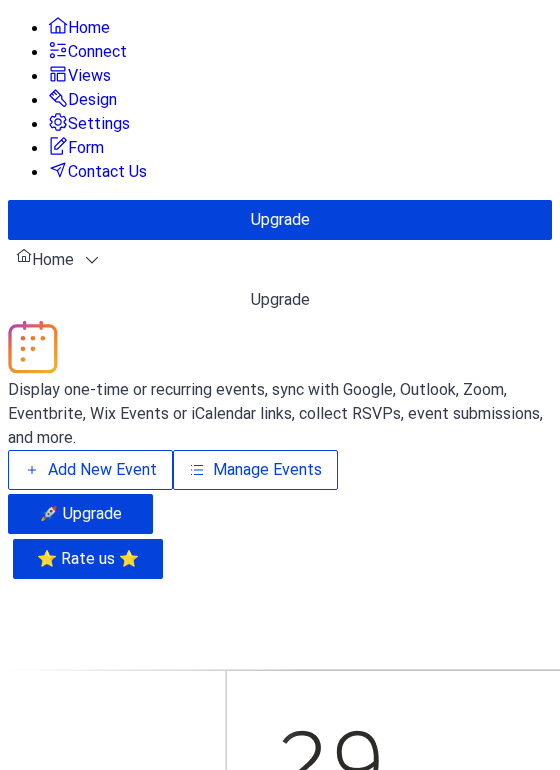 scroll, scrollTop: 0, scrollLeft: 0, axis: both 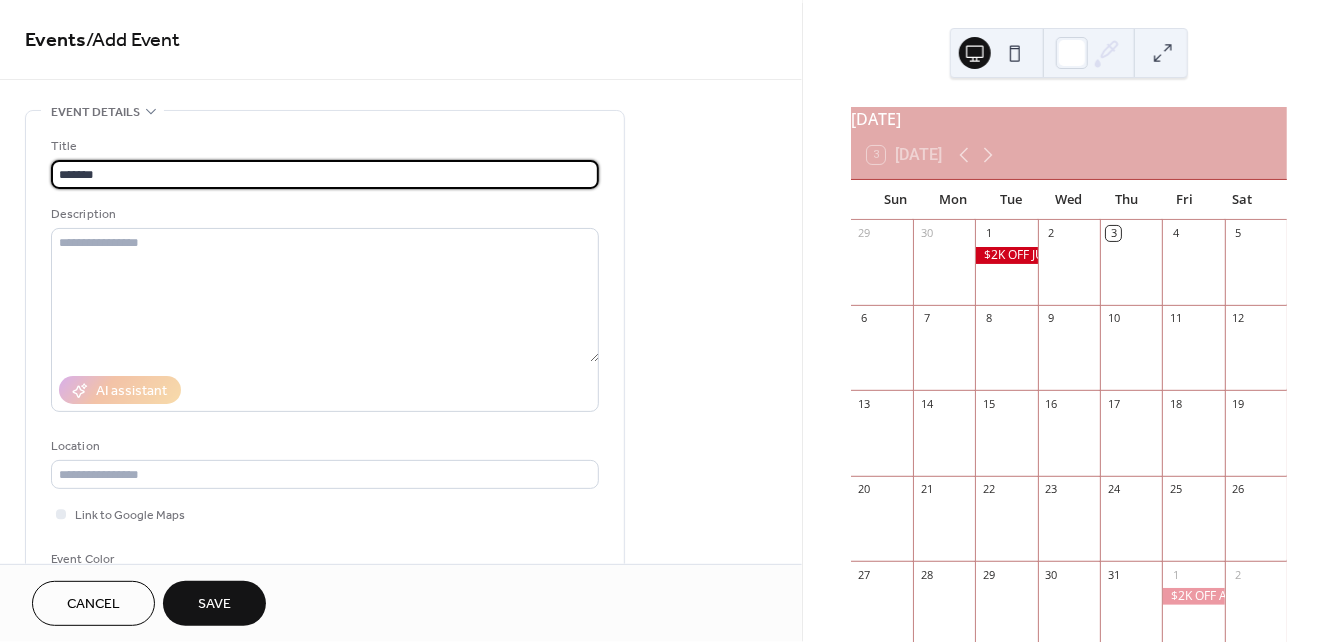 type on "*******" 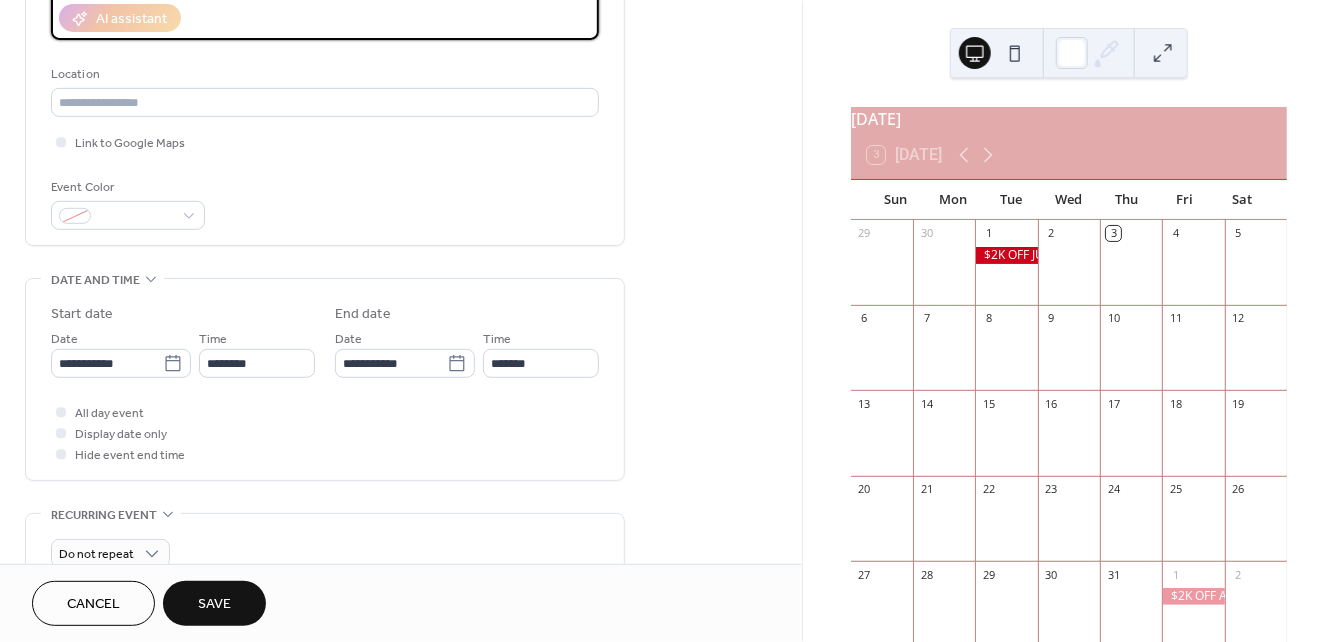 scroll, scrollTop: 374, scrollLeft: 0, axis: vertical 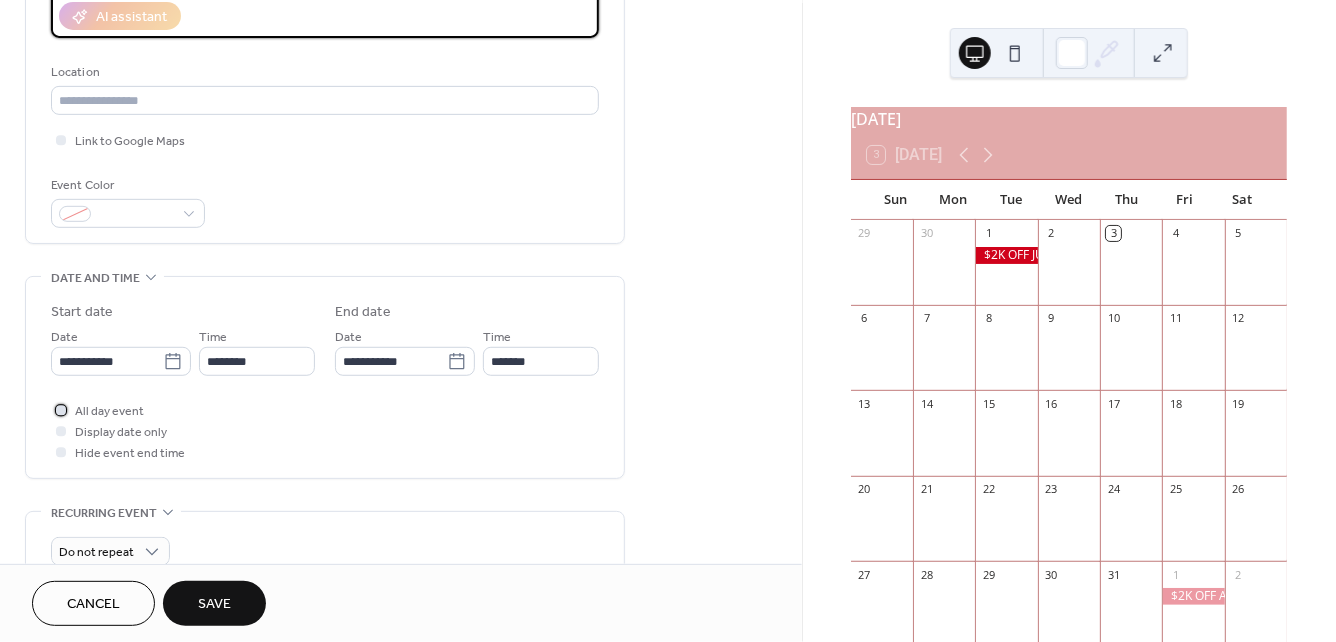 click on "All day event" at bounding box center (109, 412) 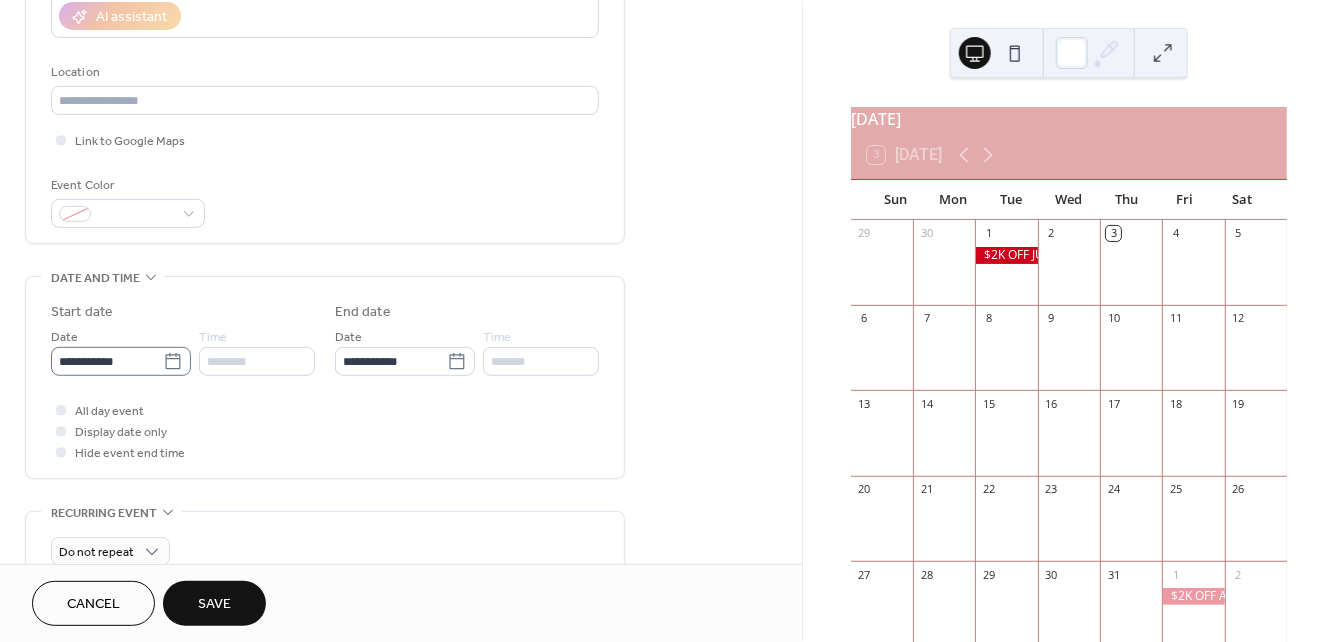 click 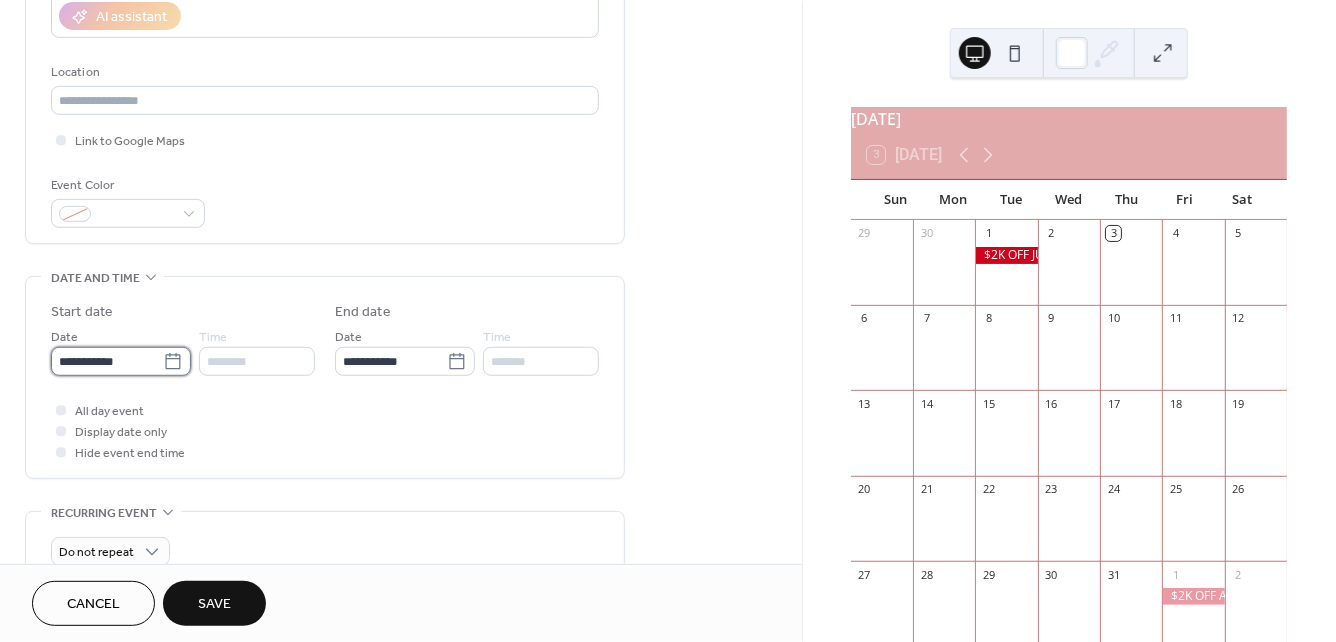 click on "**********" at bounding box center (107, 361) 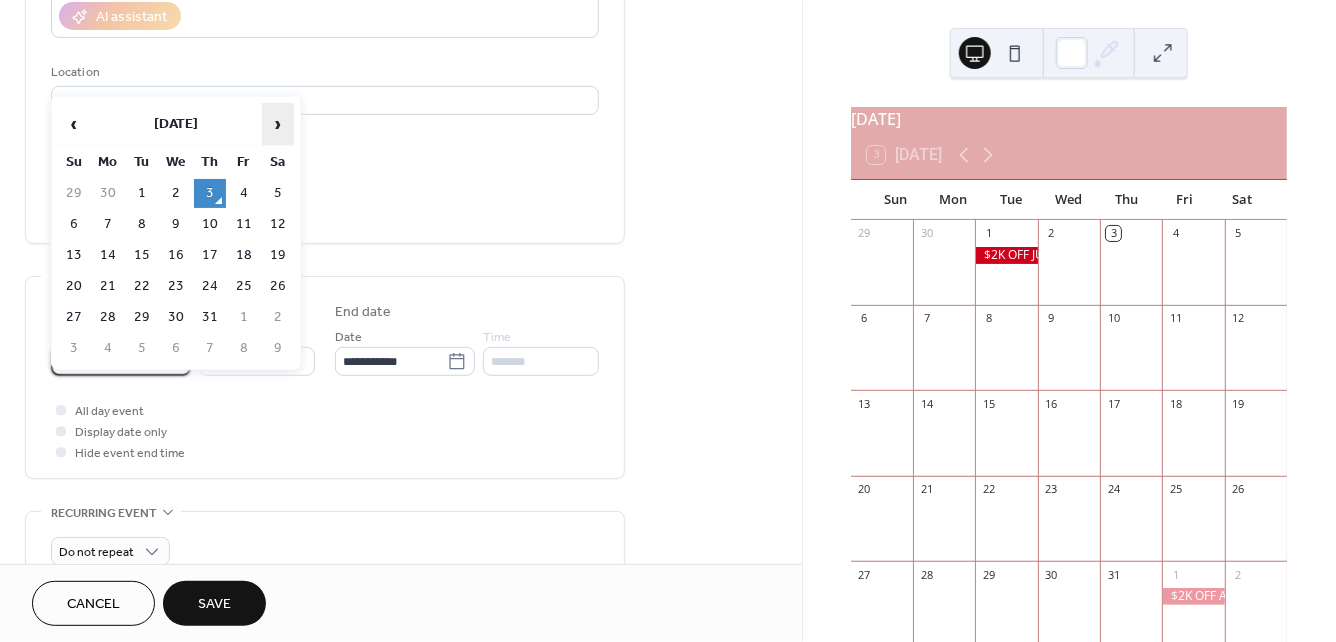 click on "›" at bounding box center (278, 124) 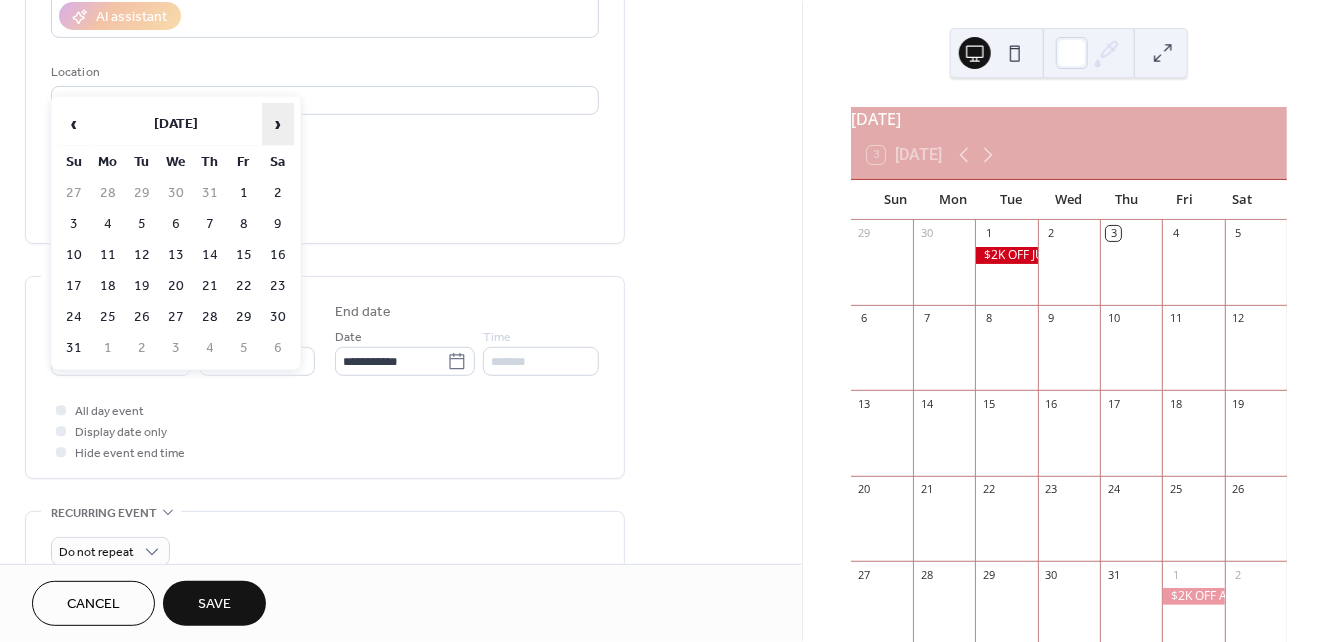 click on "›" at bounding box center (278, 124) 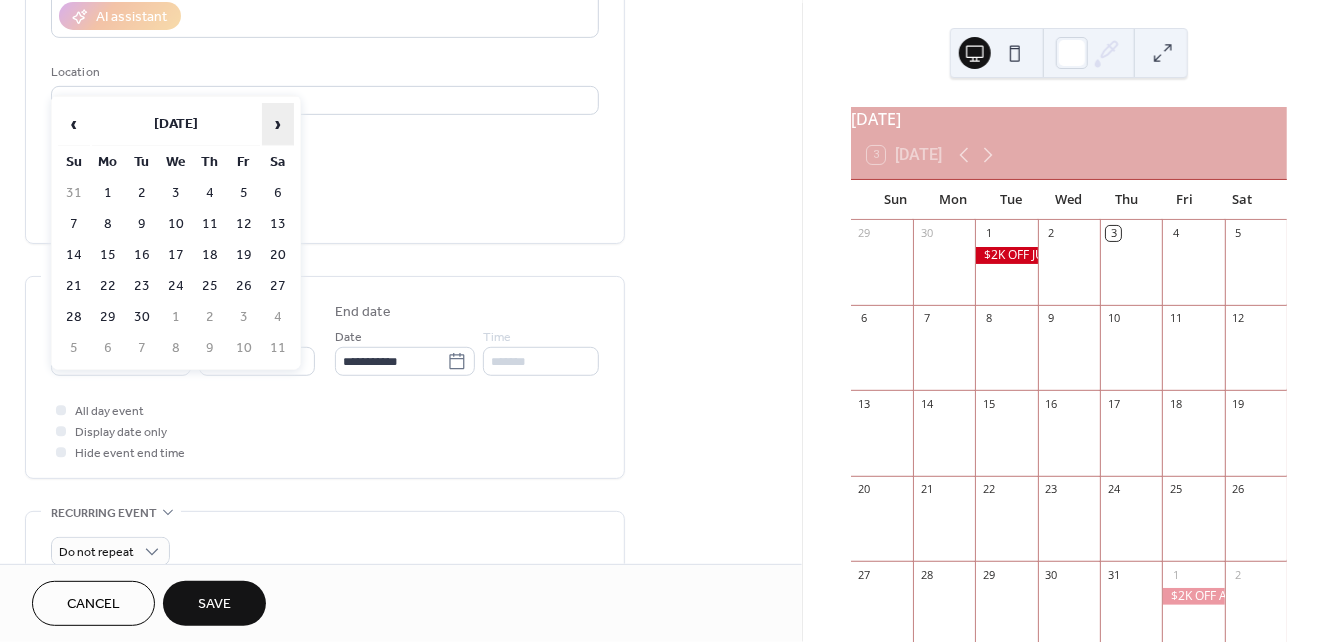 click on "›" at bounding box center [278, 124] 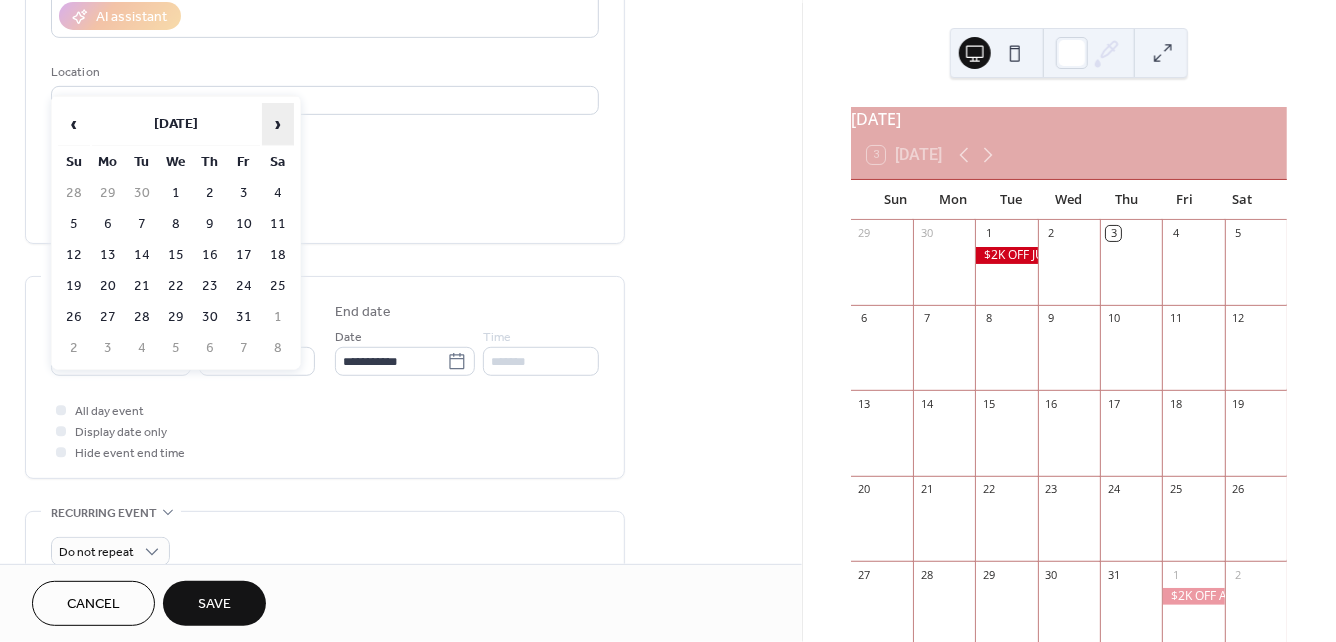 click on "›" at bounding box center [278, 124] 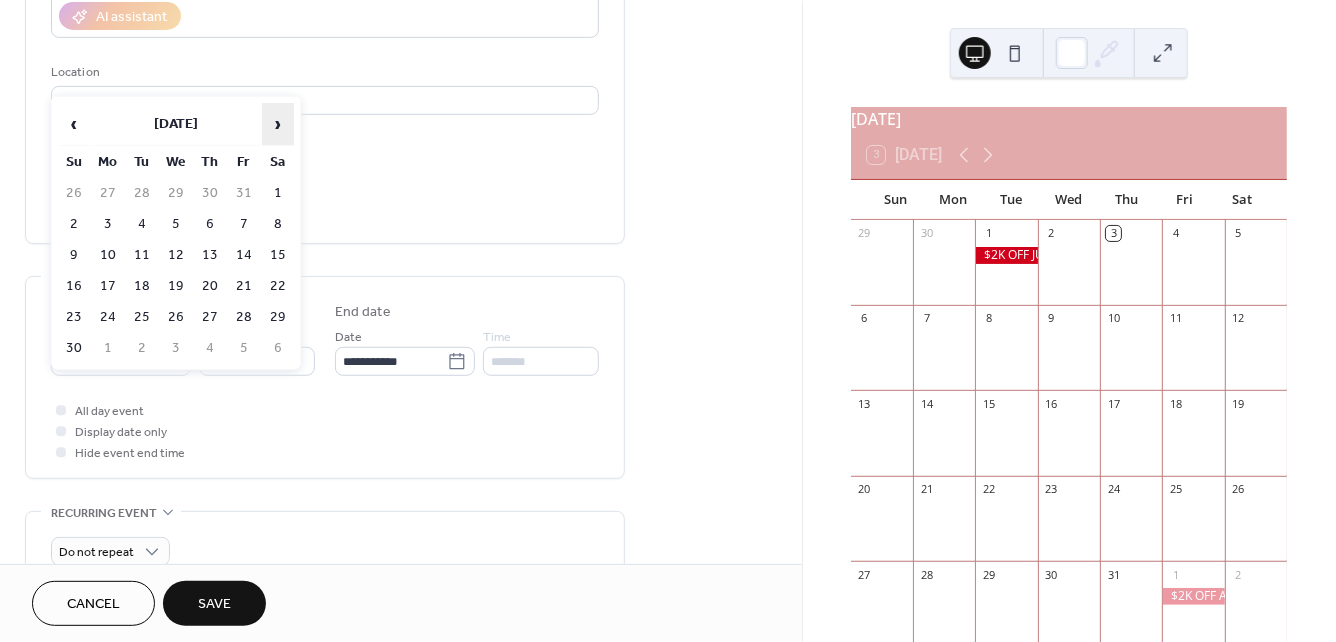 click on "›" at bounding box center (278, 124) 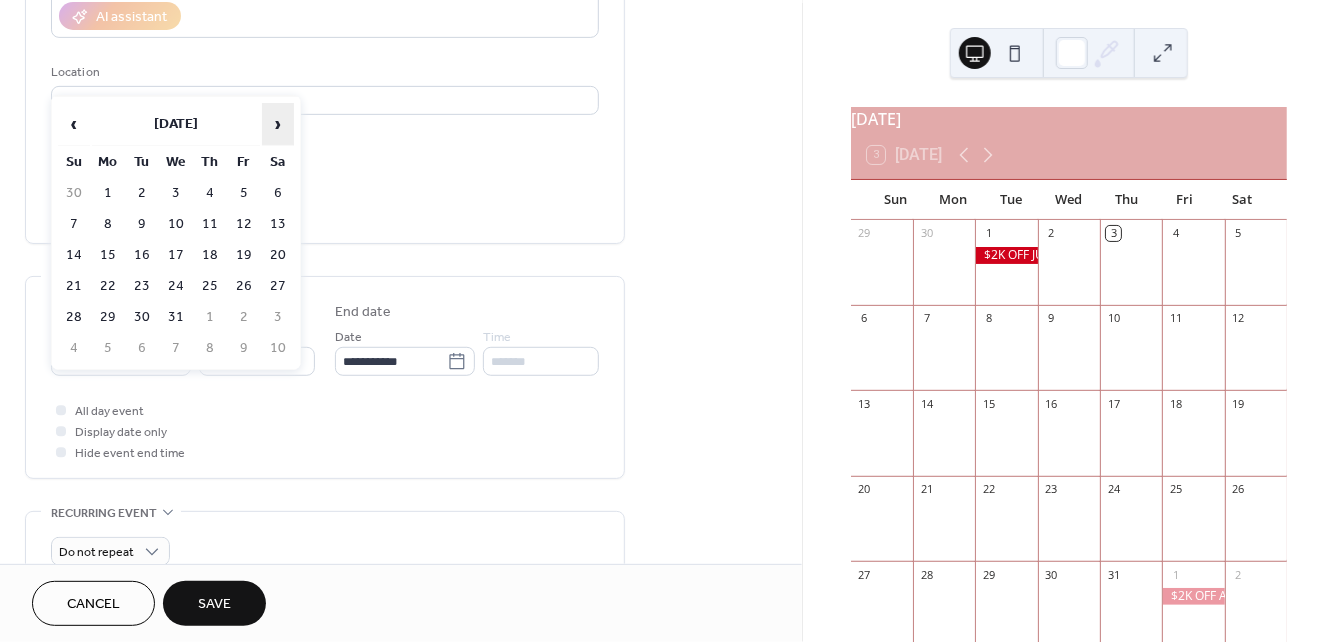click on "›" at bounding box center [278, 124] 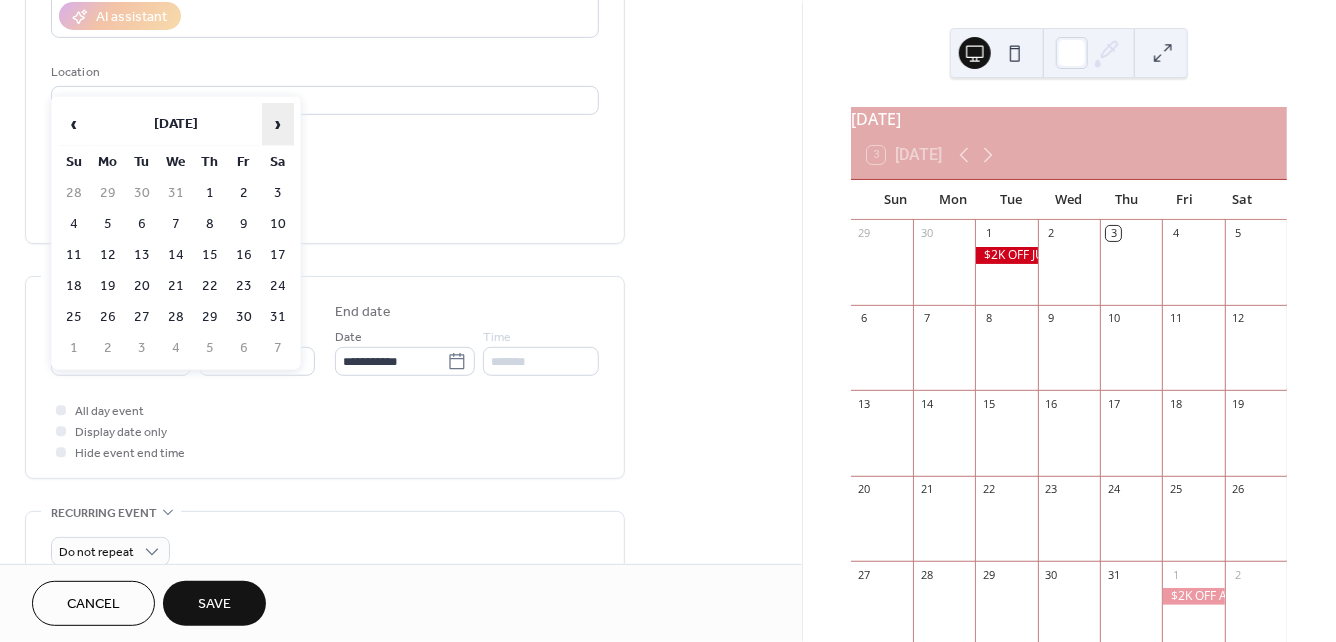 click on "›" at bounding box center (278, 124) 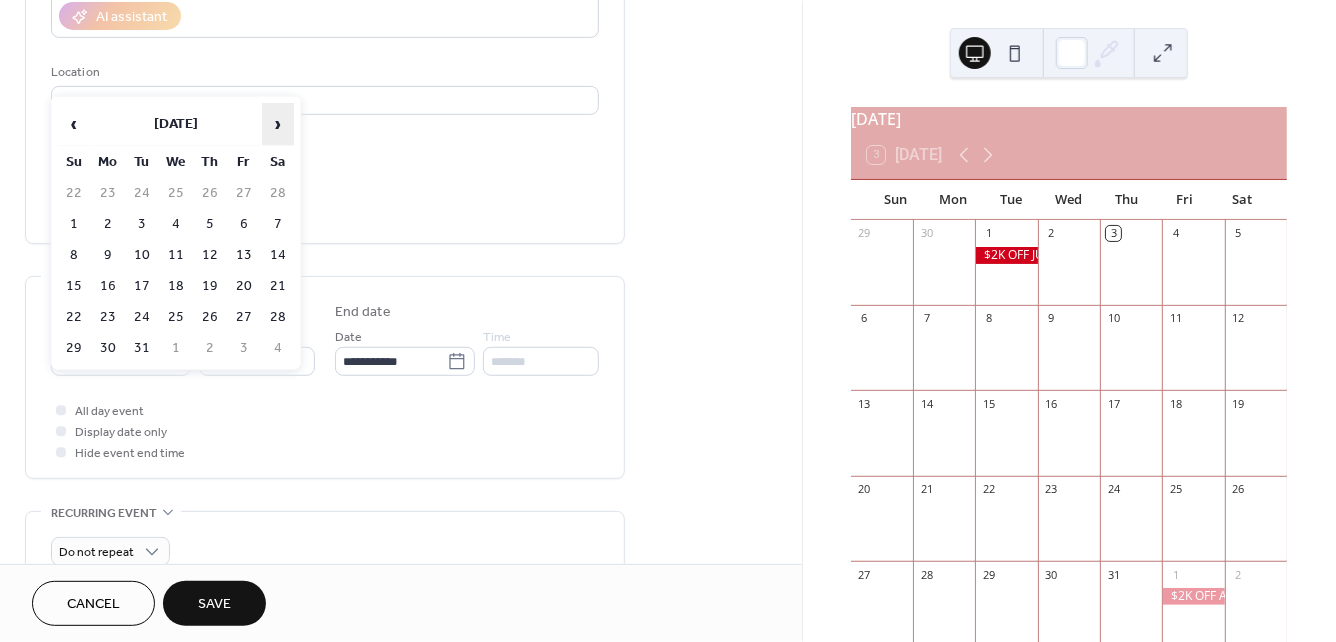 click on "›" at bounding box center [278, 124] 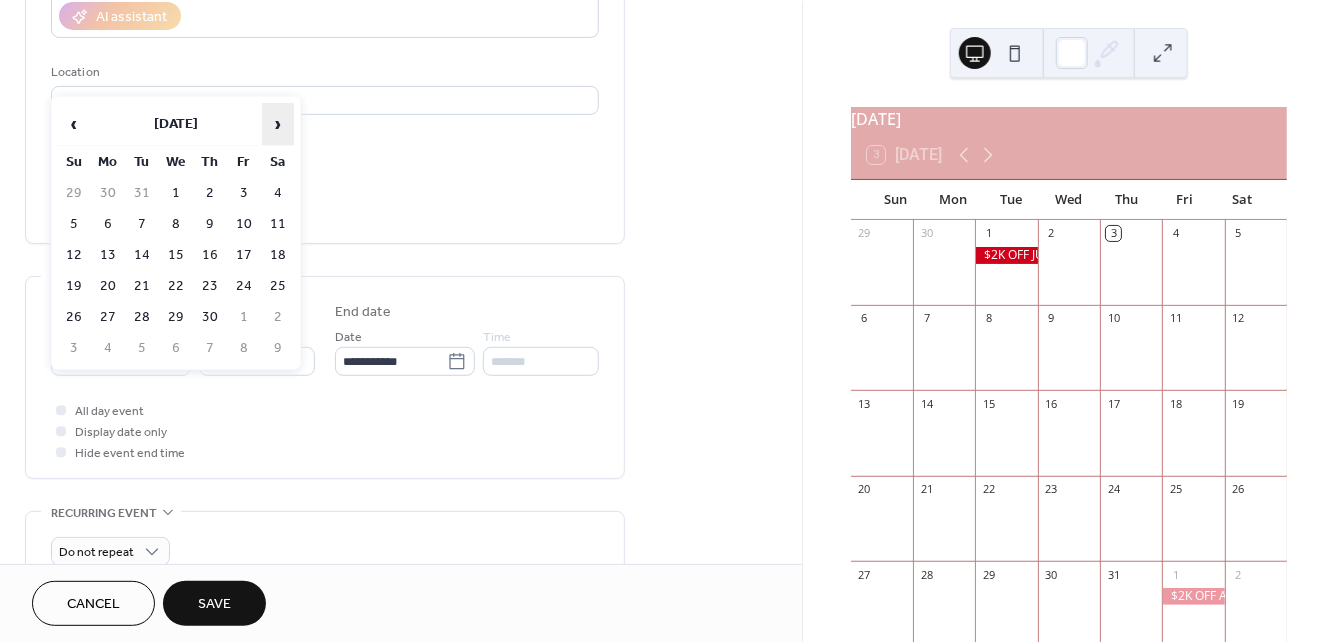 click on "›" at bounding box center [278, 124] 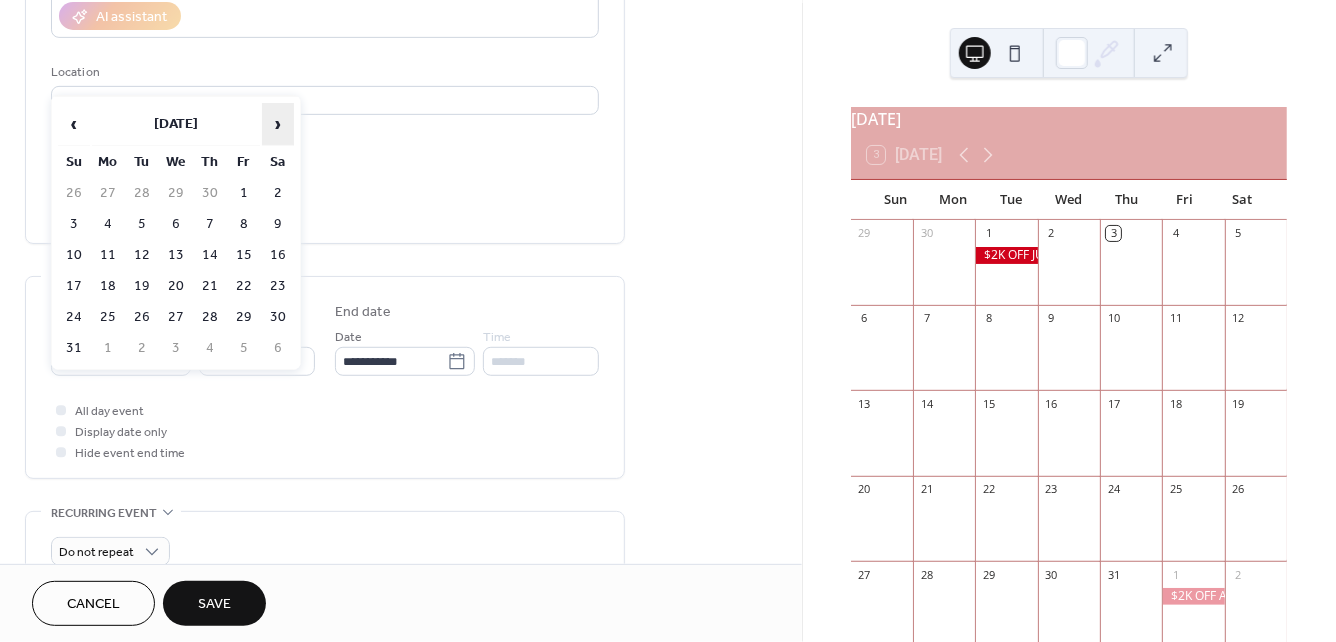click on "›" at bounding box center [278, 124] 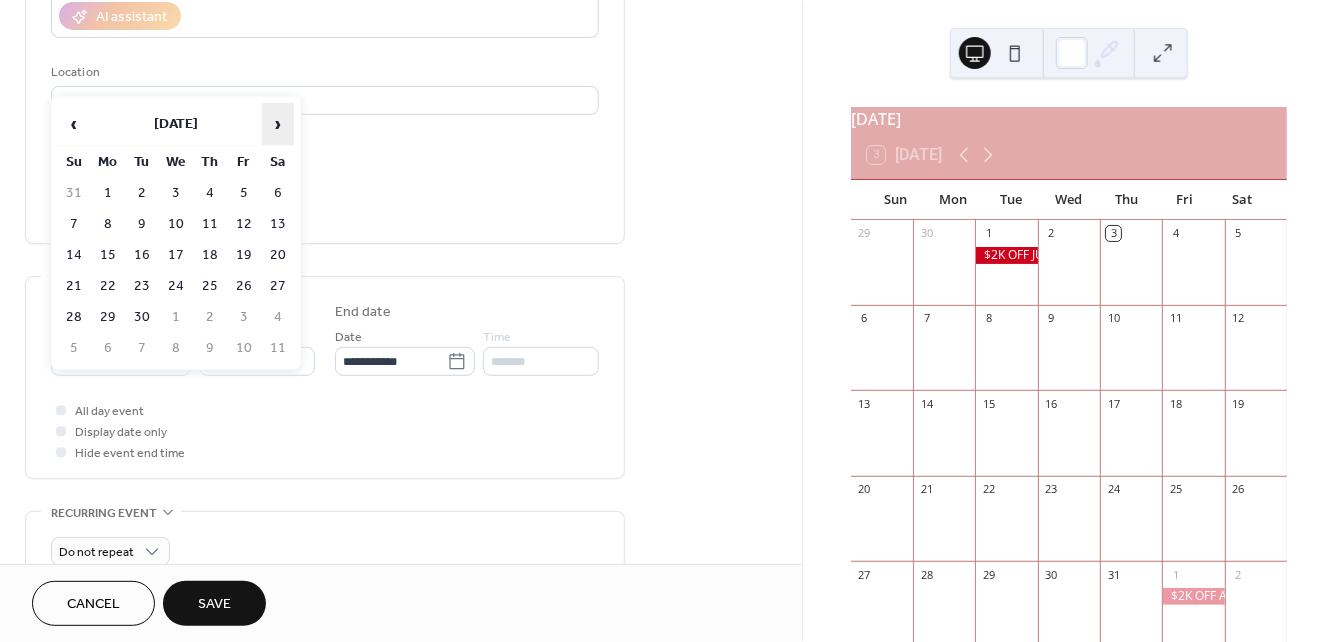 click on "›" at bounding box center (278, 124) 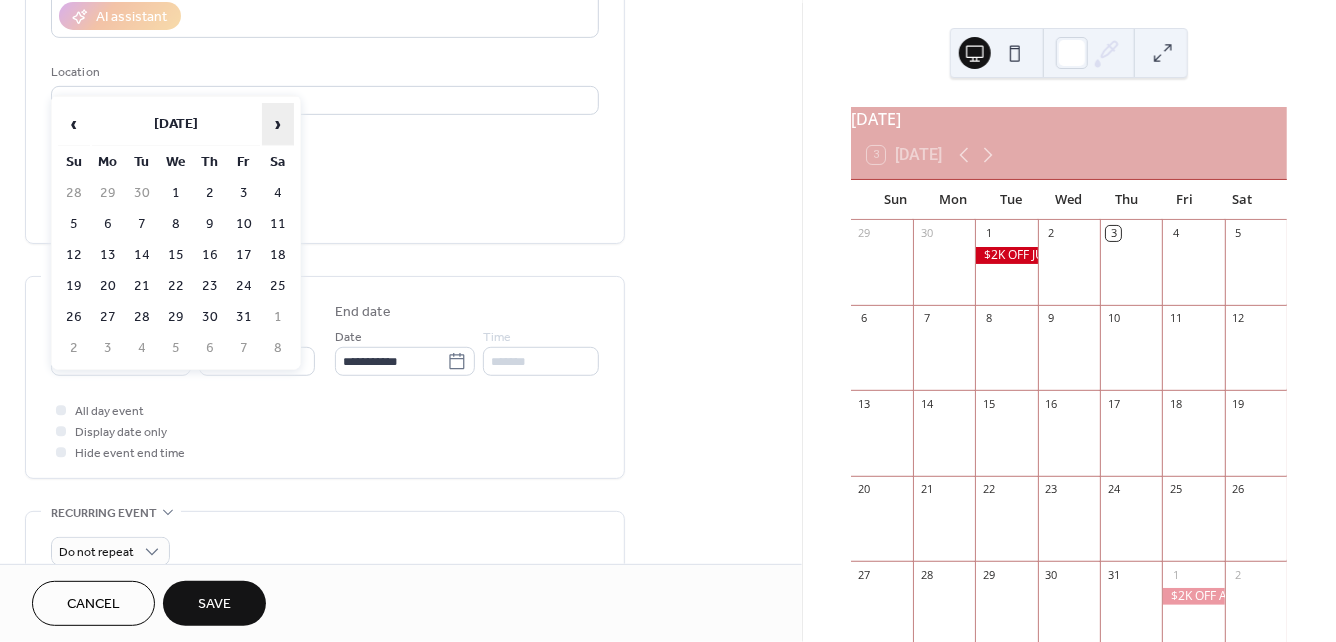 click on "›" at bounding box center (278, 124) 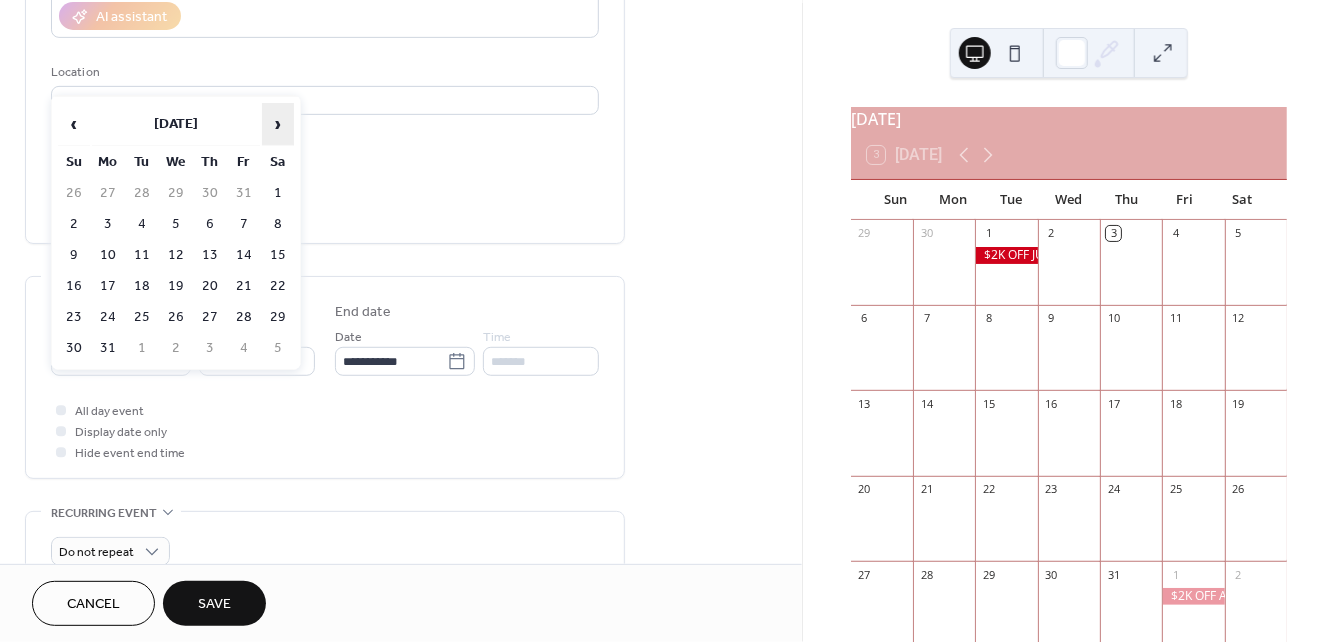 click on "›" at bounding box center [278, 124] 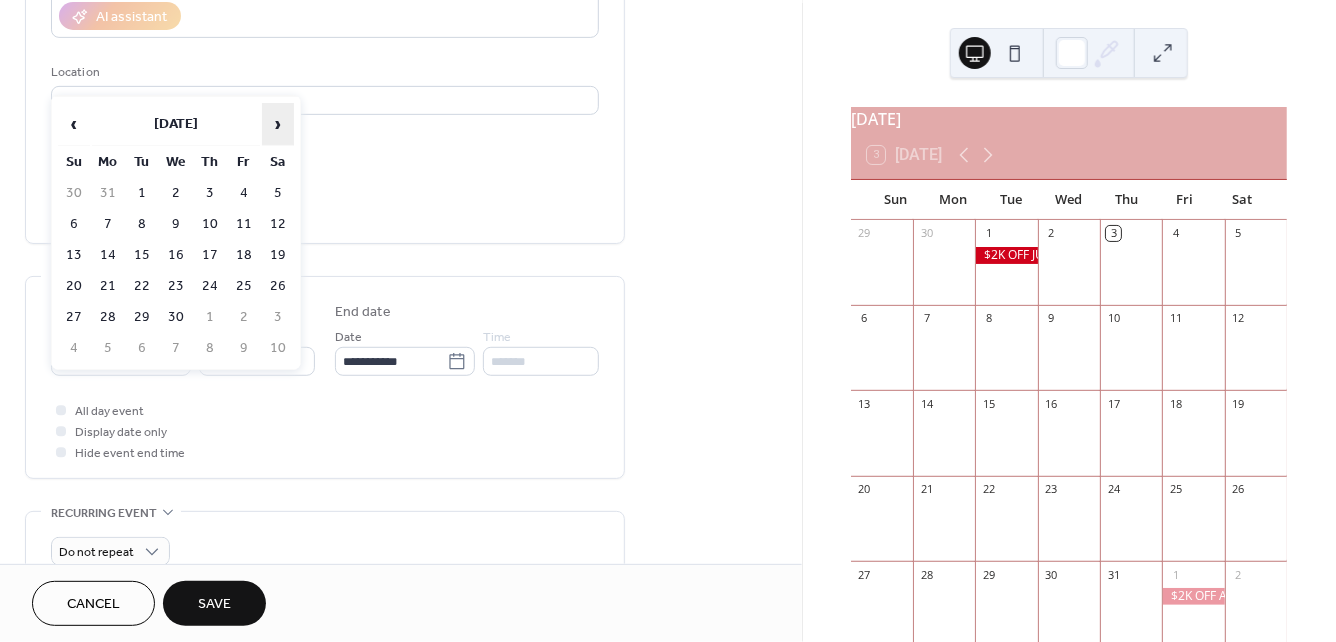 click on "›" at bounding box center [278, 124] 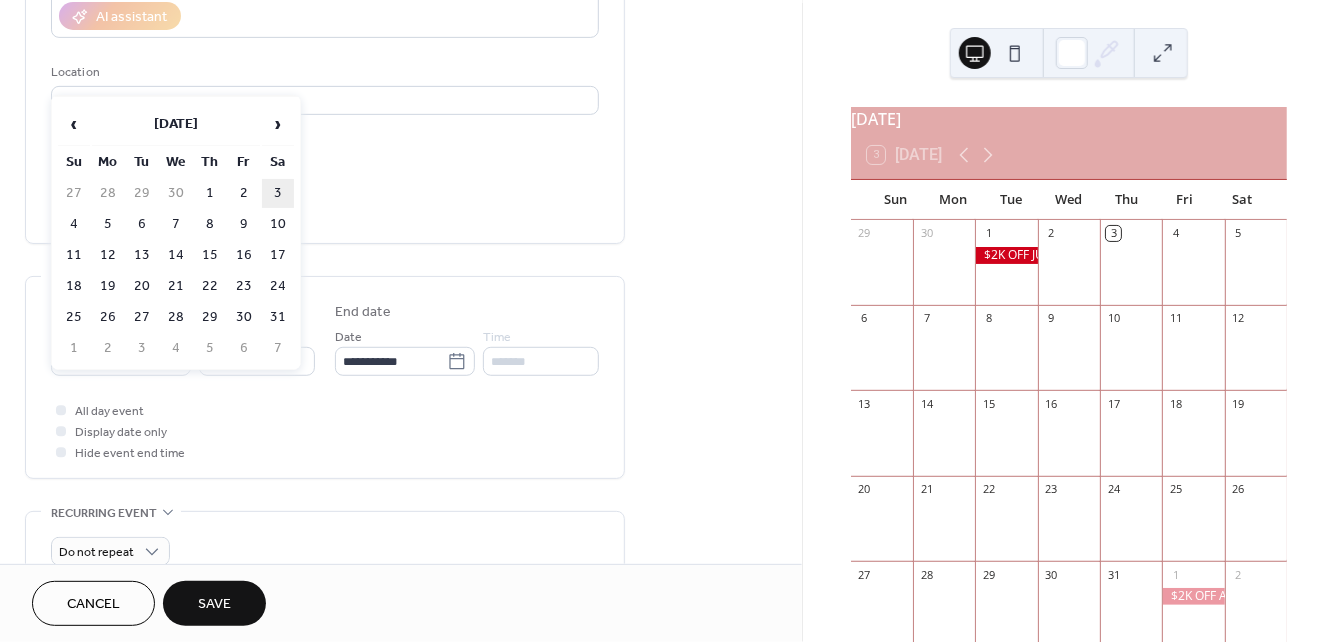 click on "3" at bounding box center (278, 193) 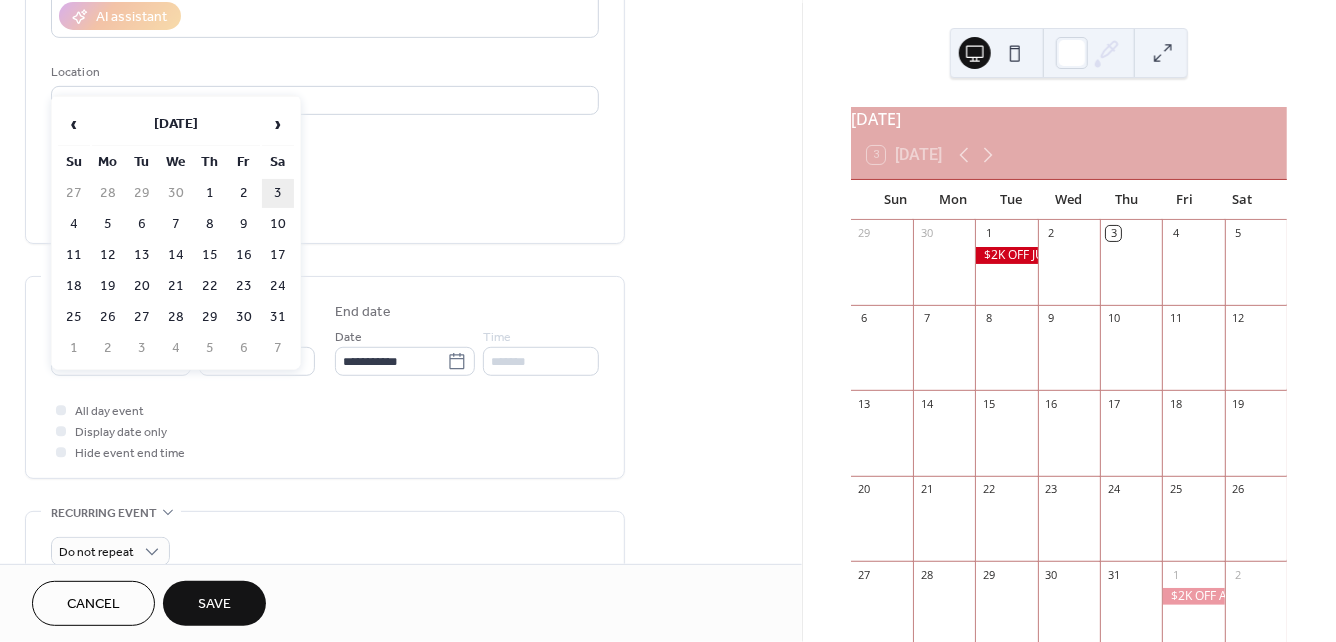 type on "**********" 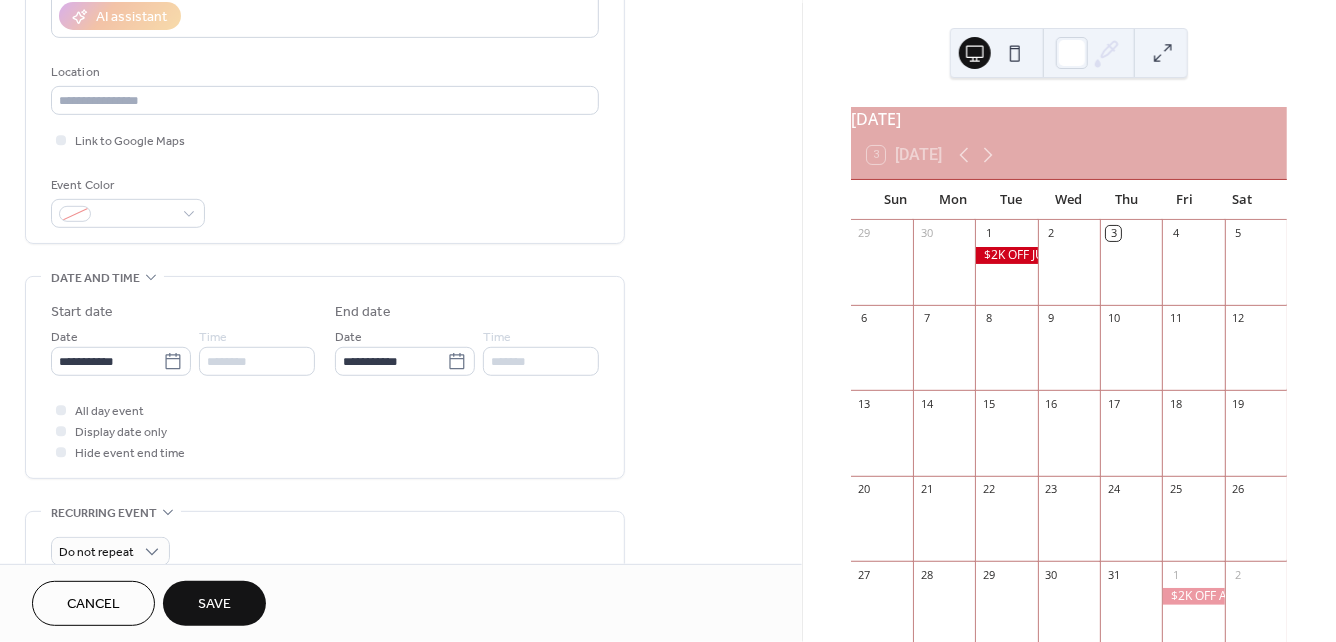 click on "Save" at bounding box center [214, 605] 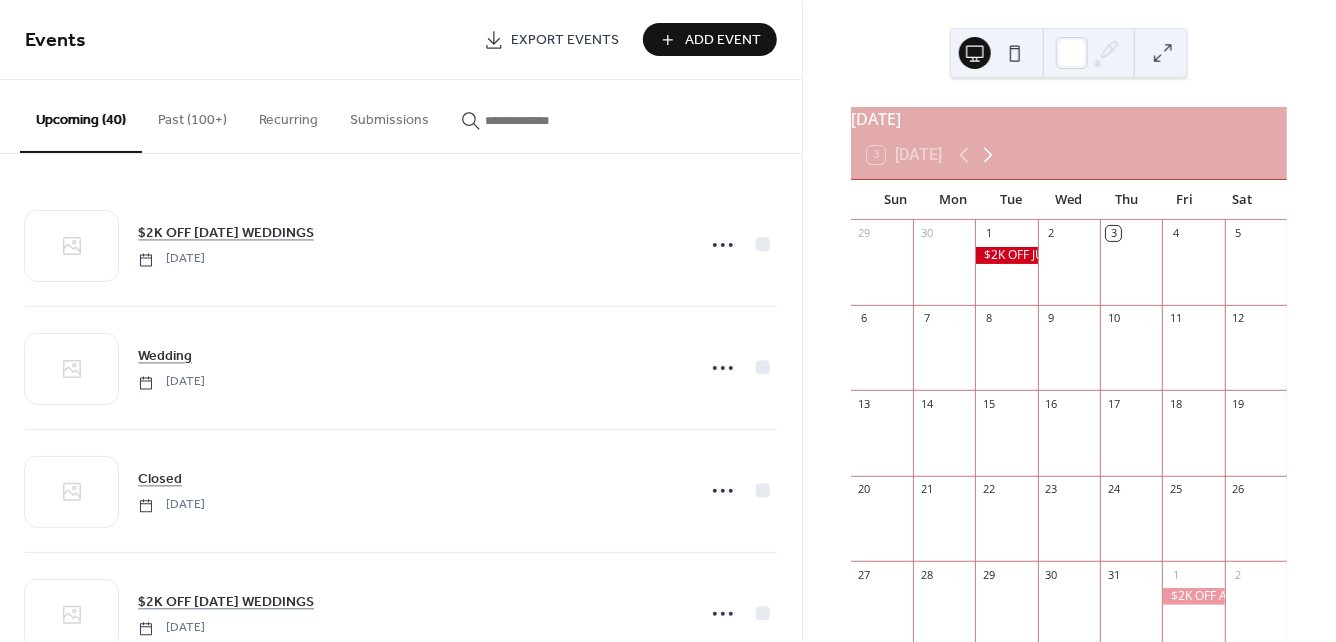 click 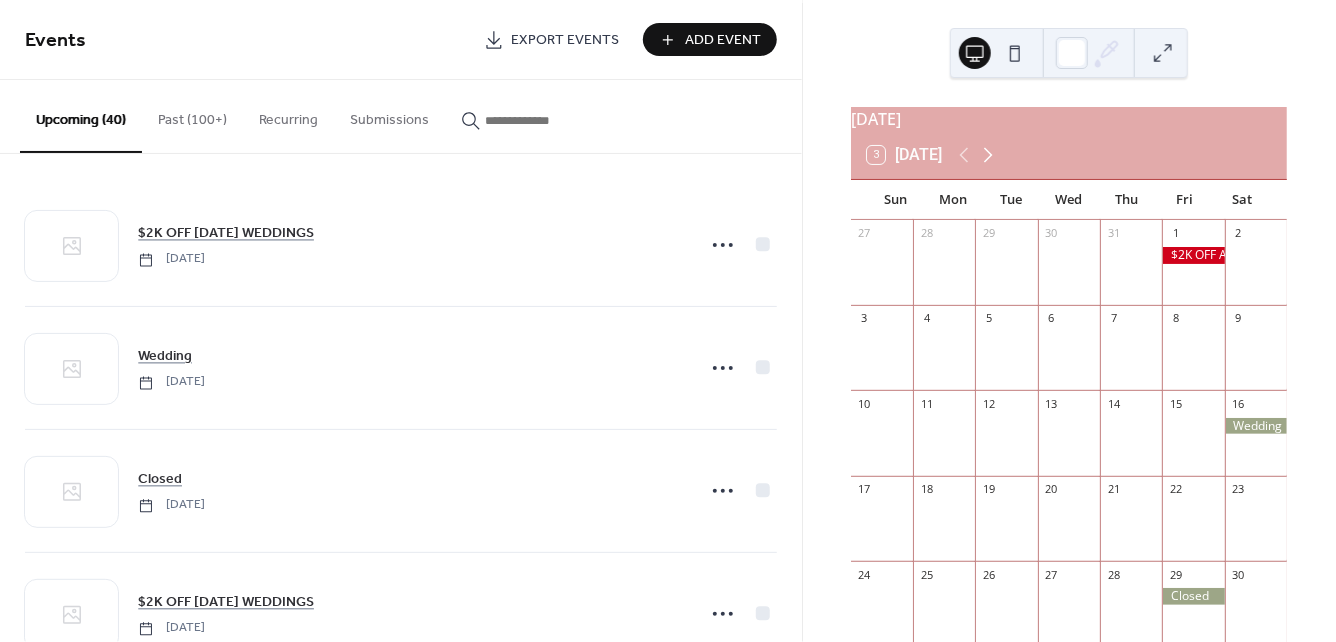 click 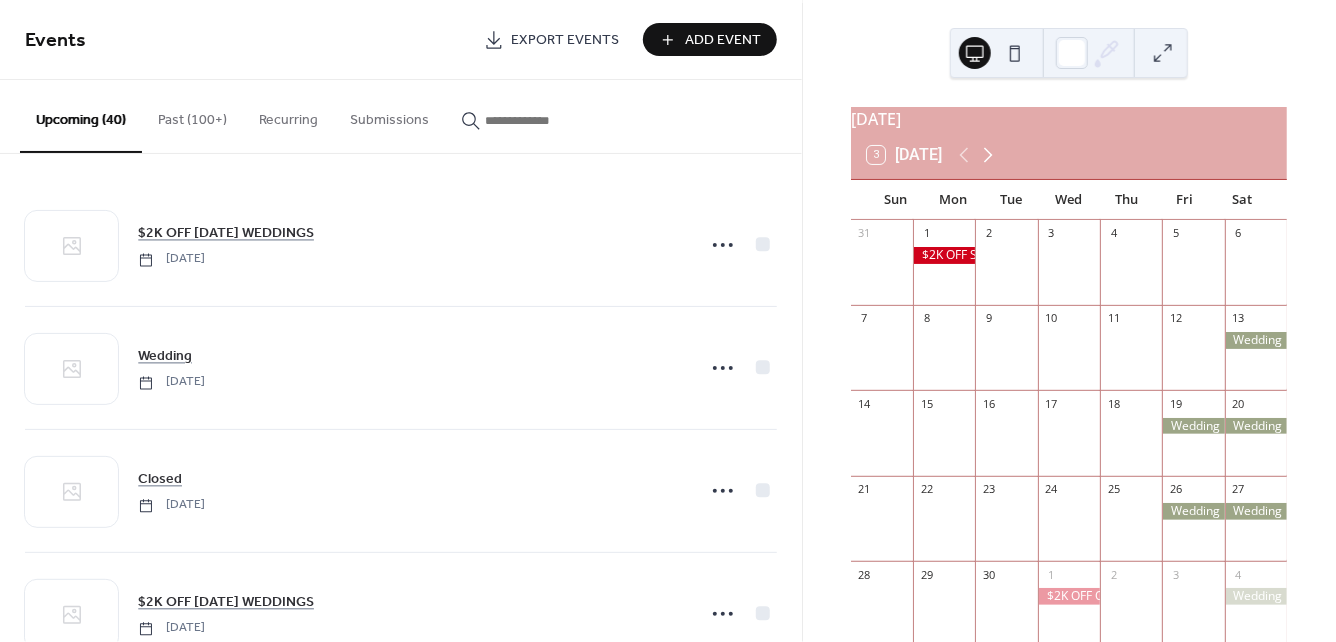 click 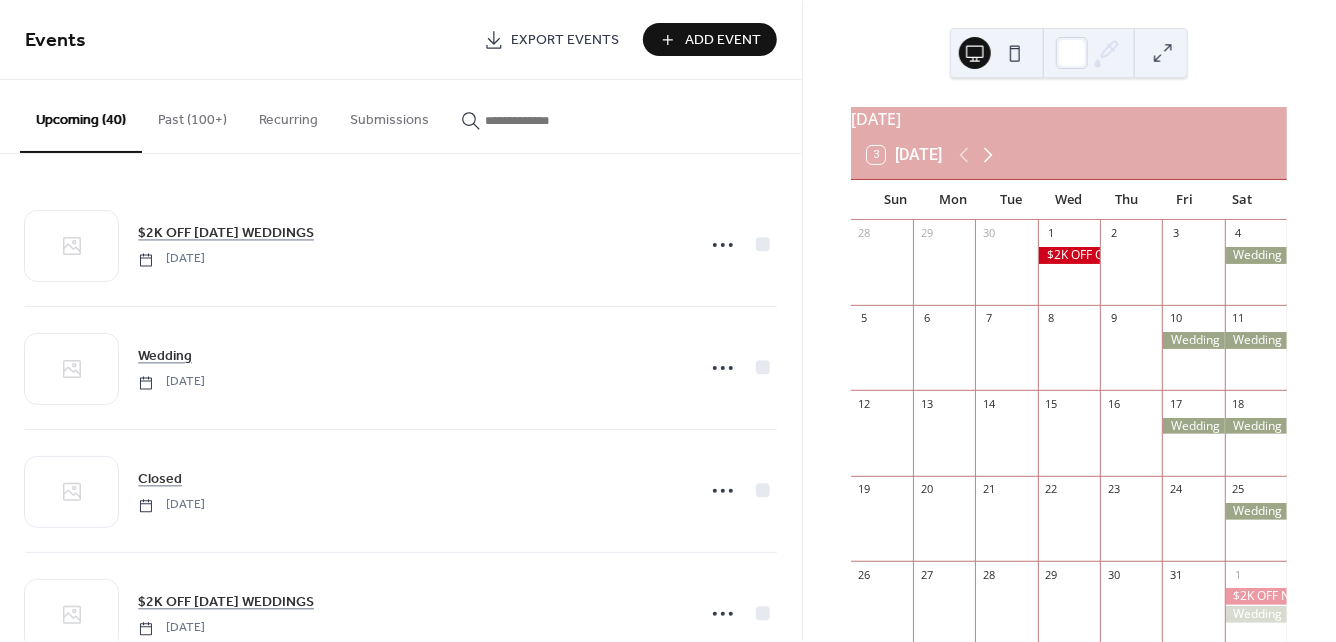 click 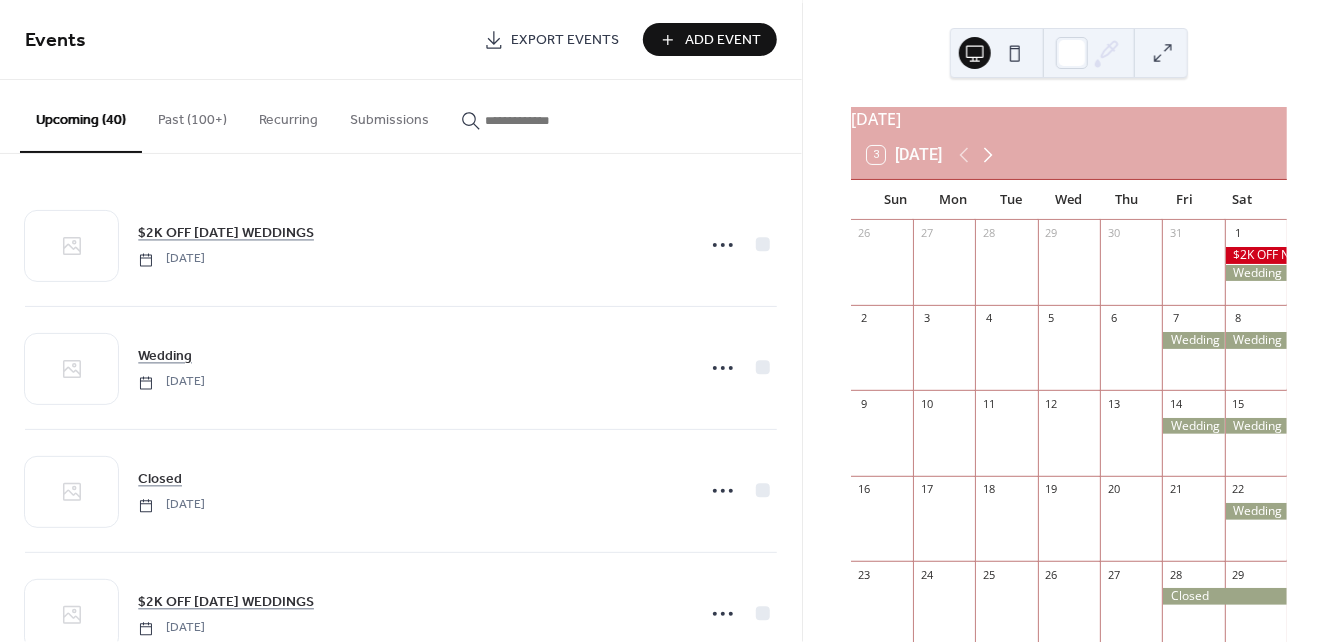 click 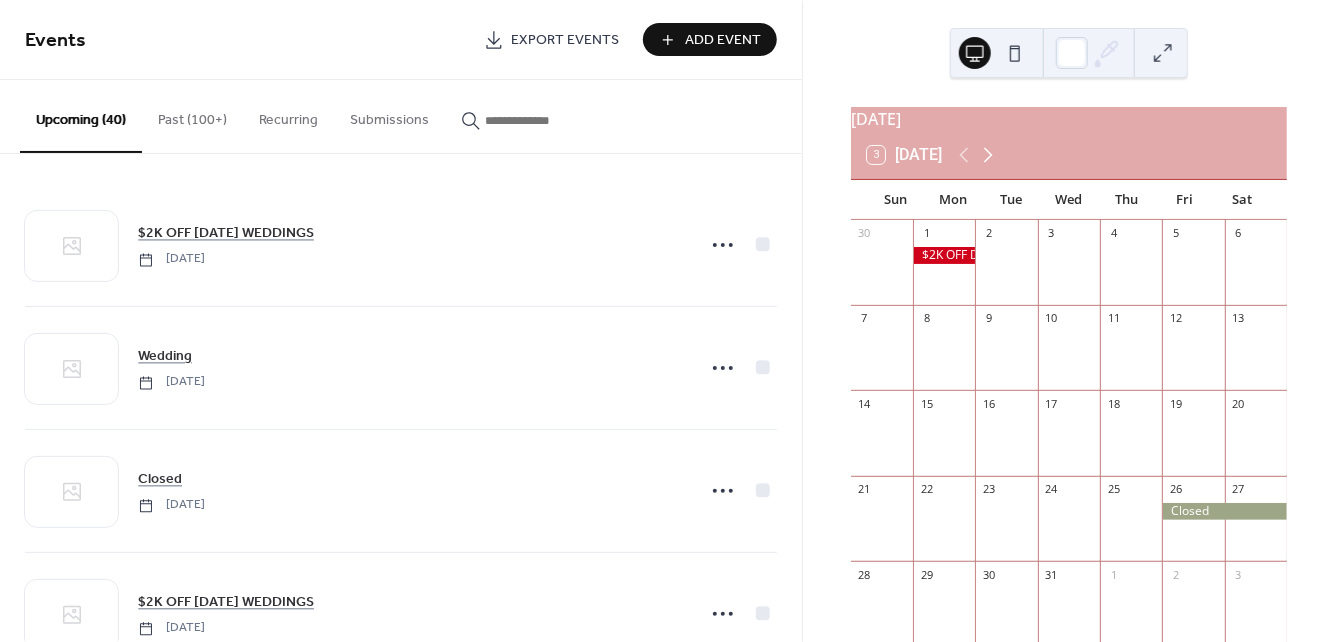 click 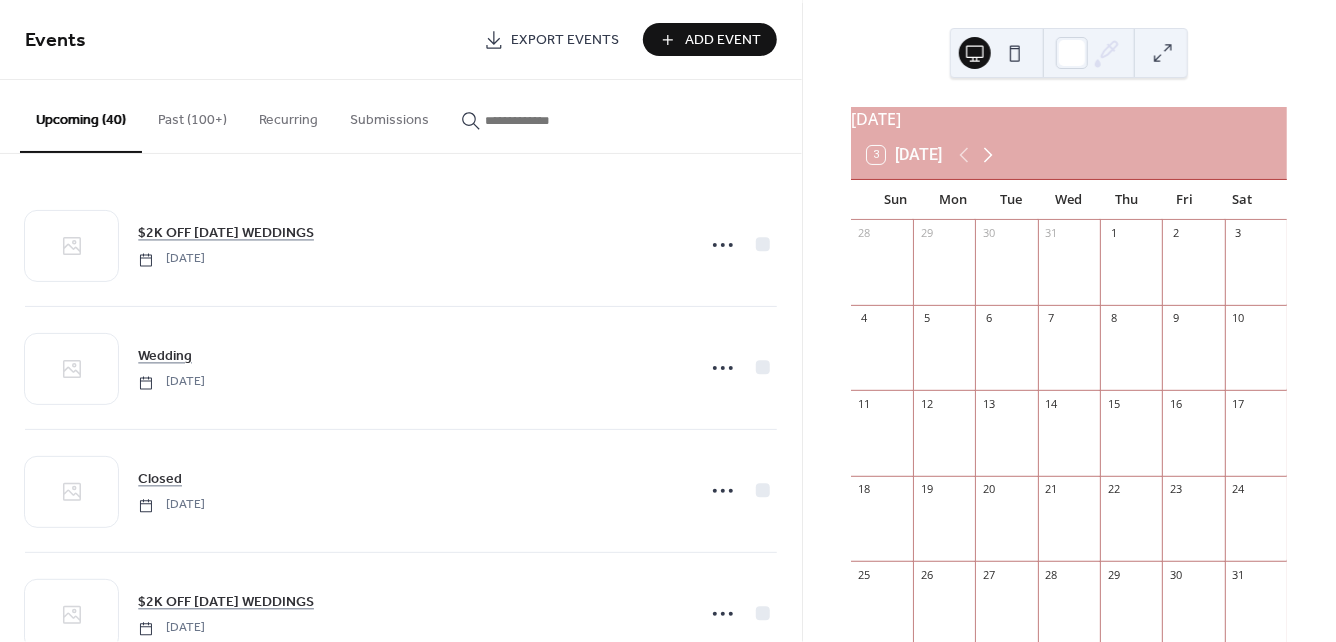 click 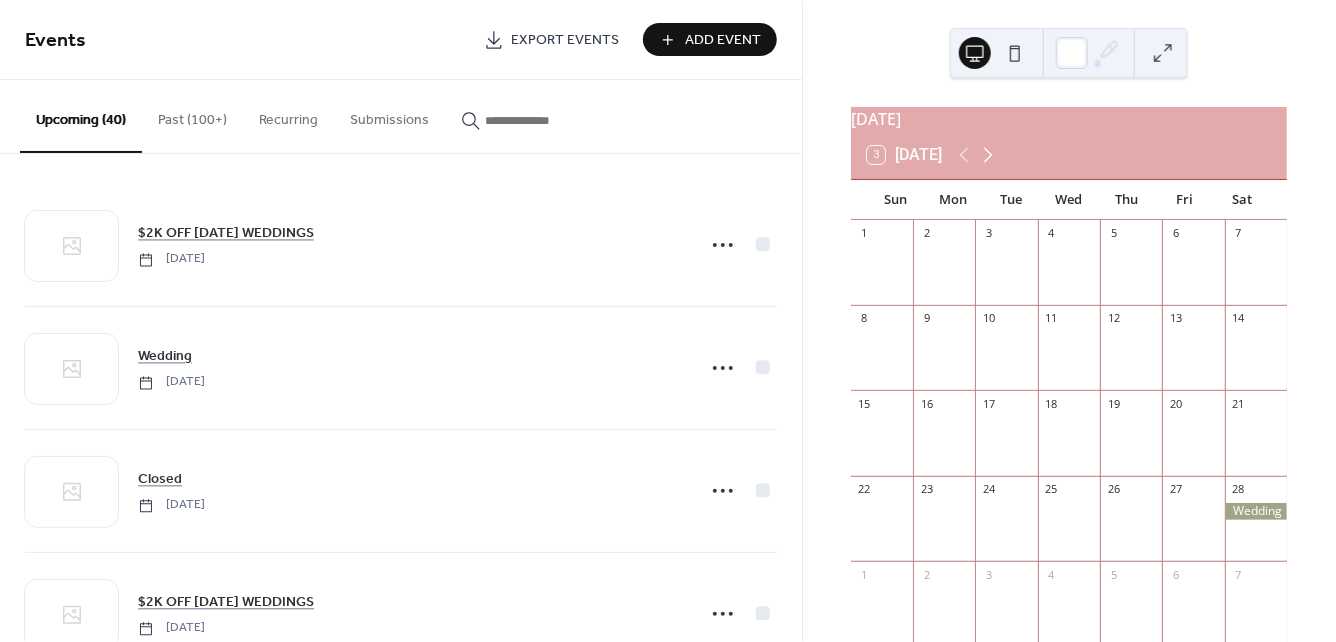 click 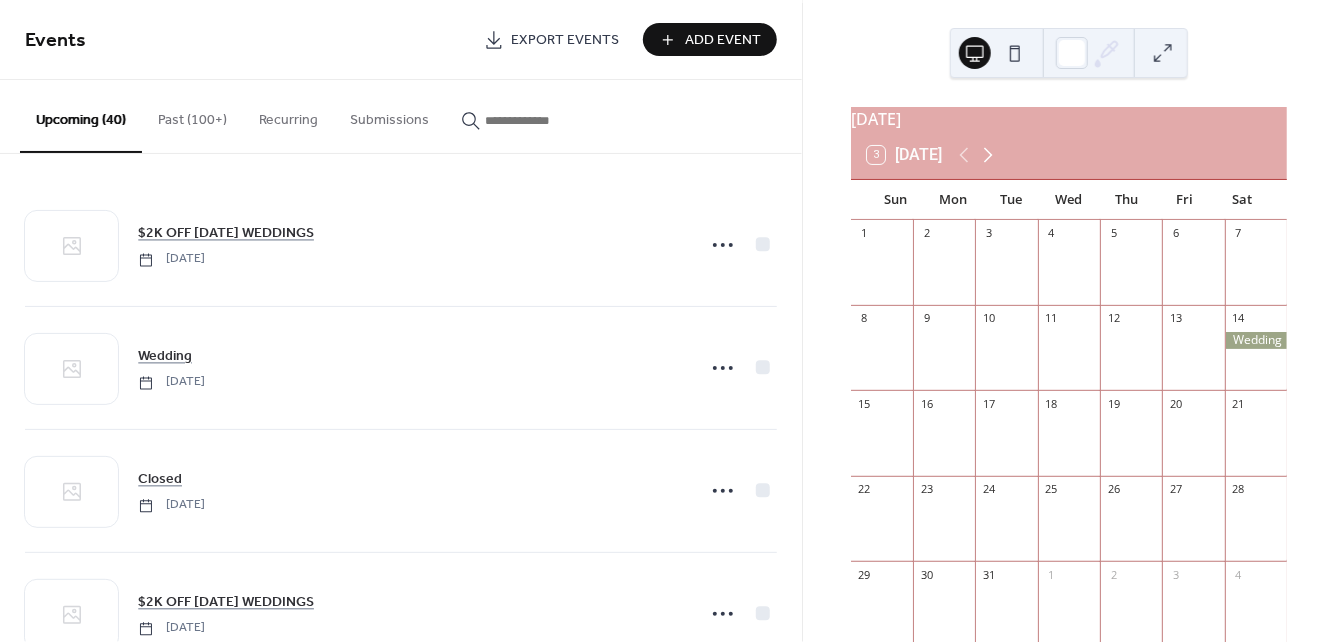 click 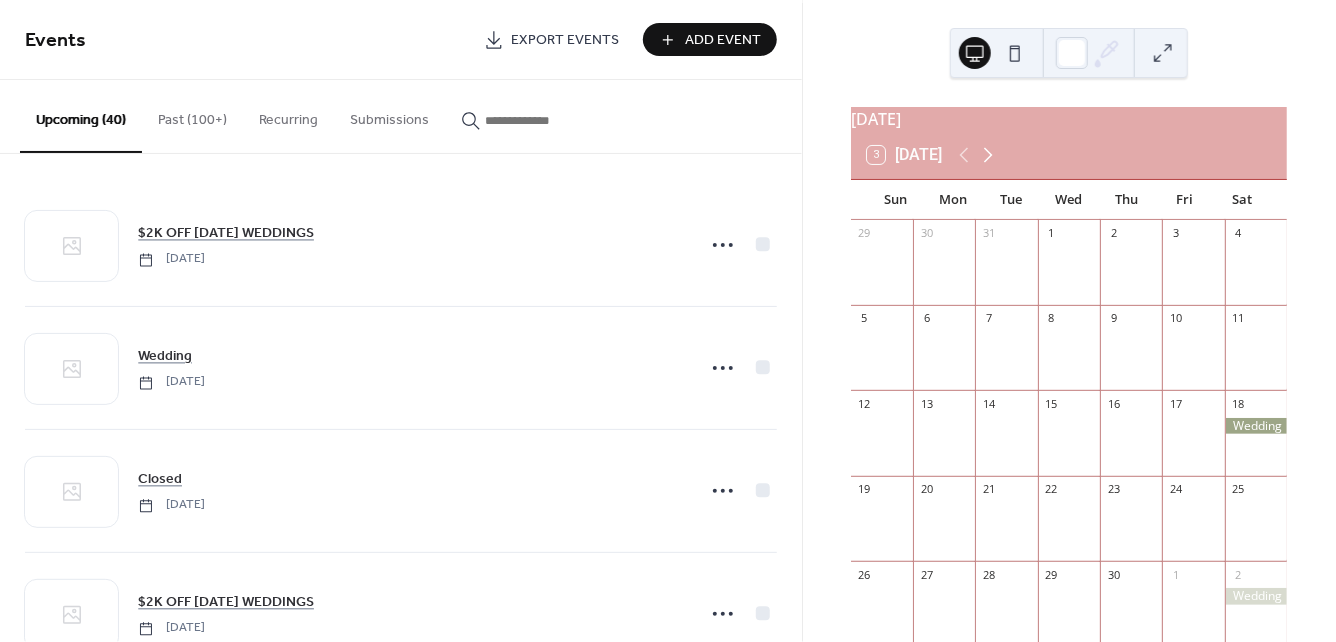 click 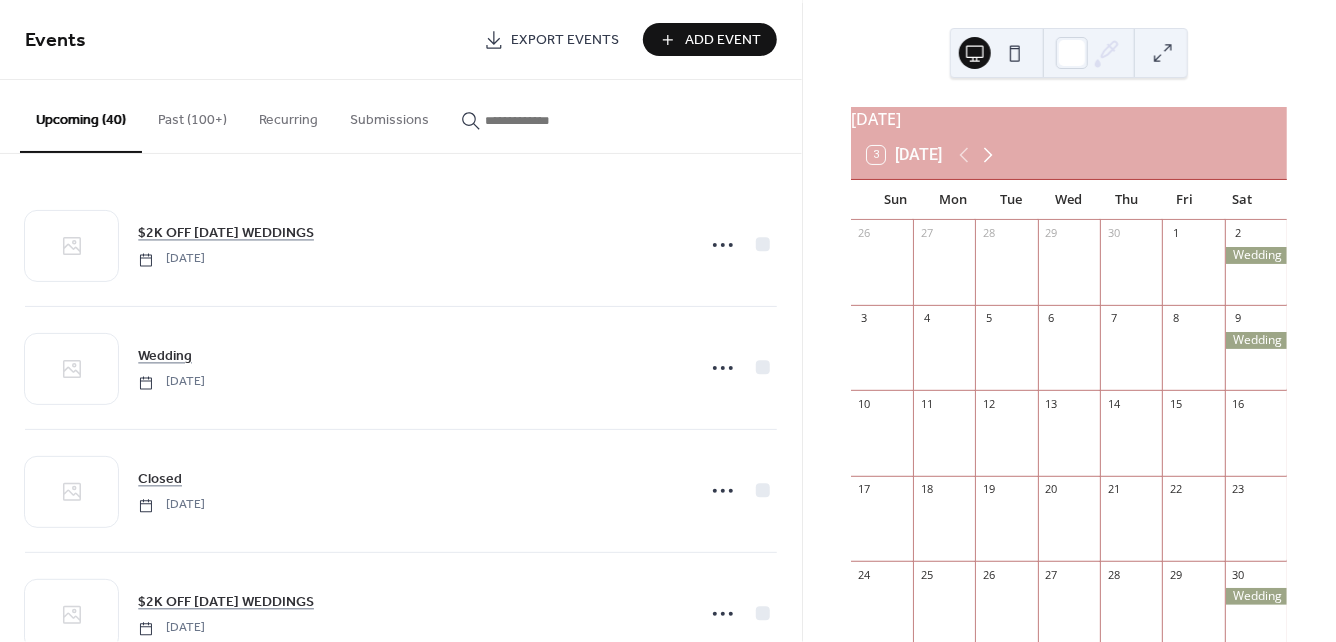 click 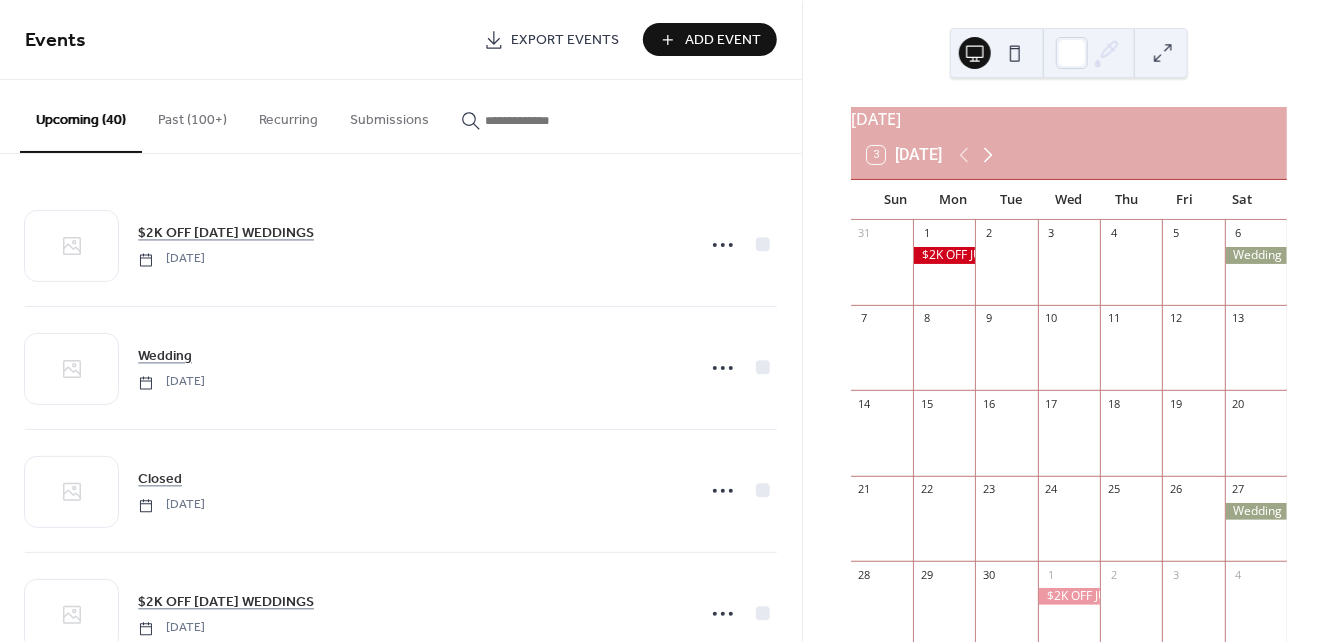 click 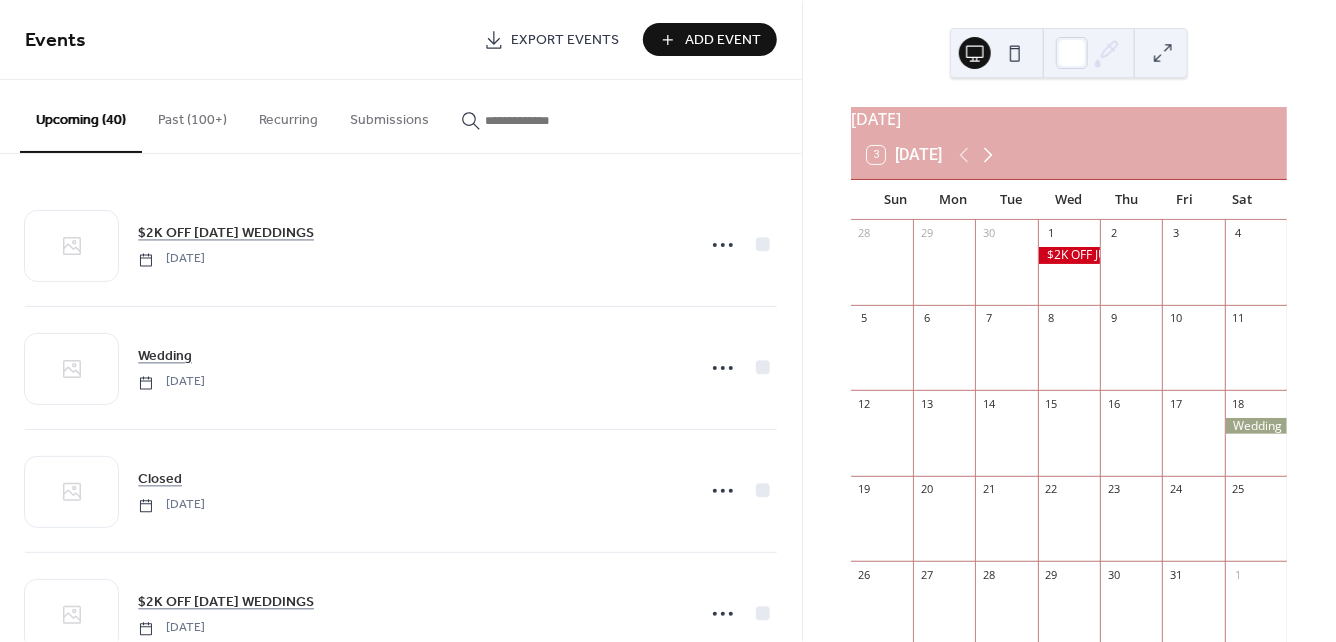 click 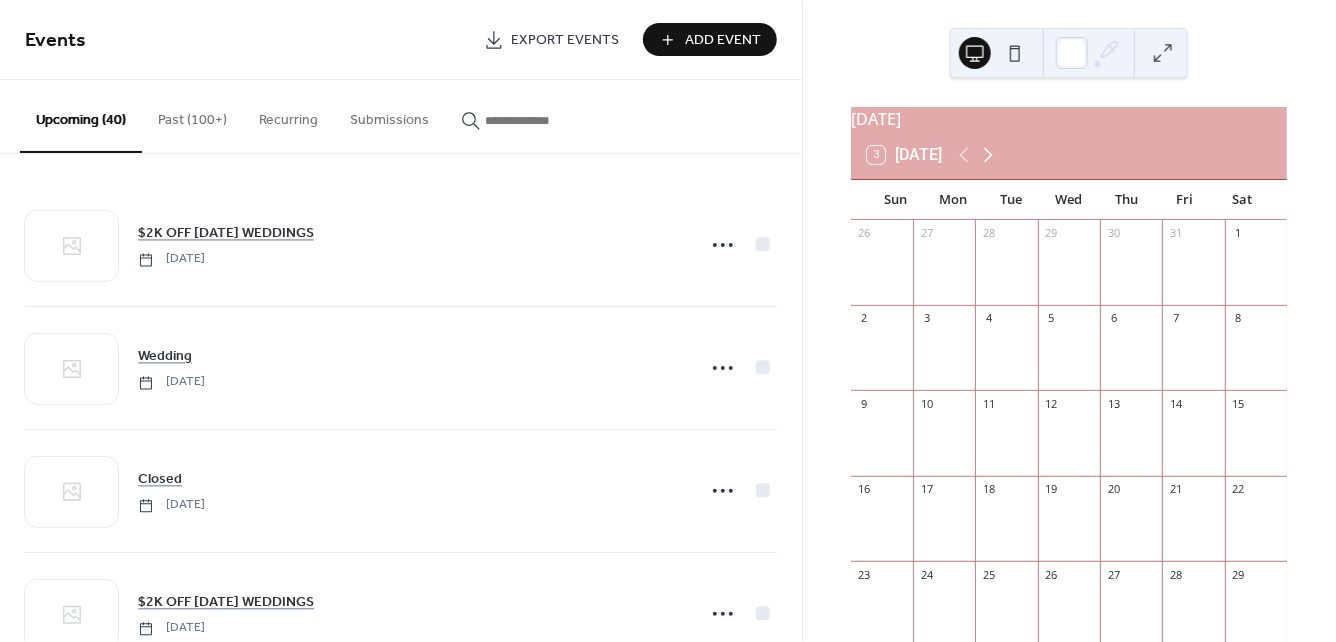 click 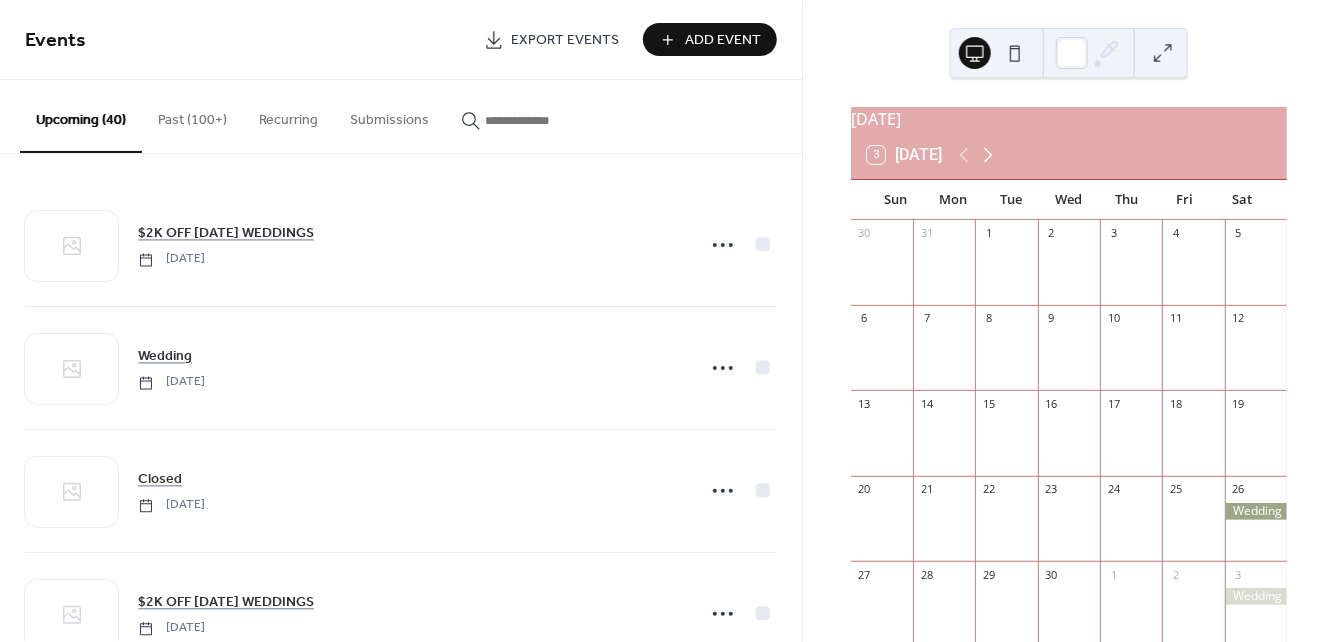 click 